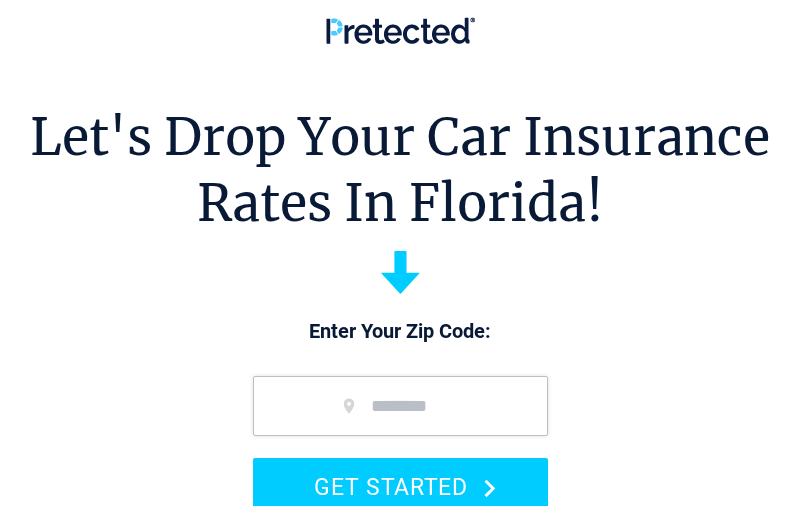 scroll, scrollTop: 0, scrollLeft: 0, axis: both 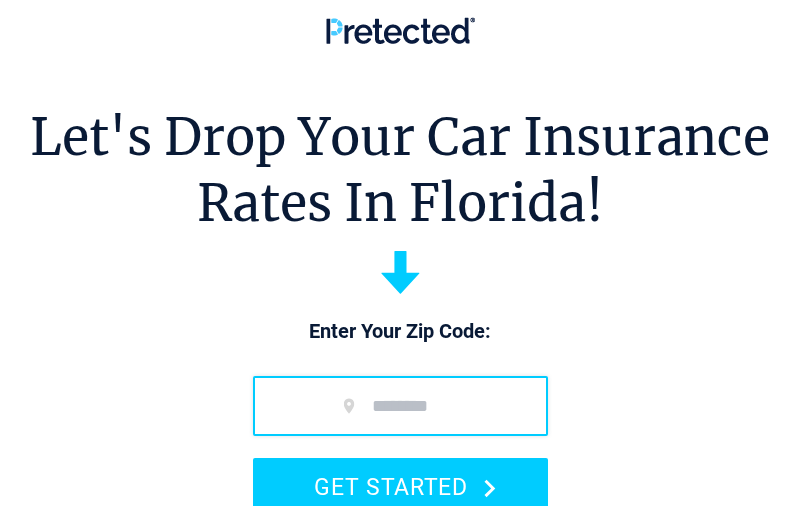 click at bounding box center [400, 406] 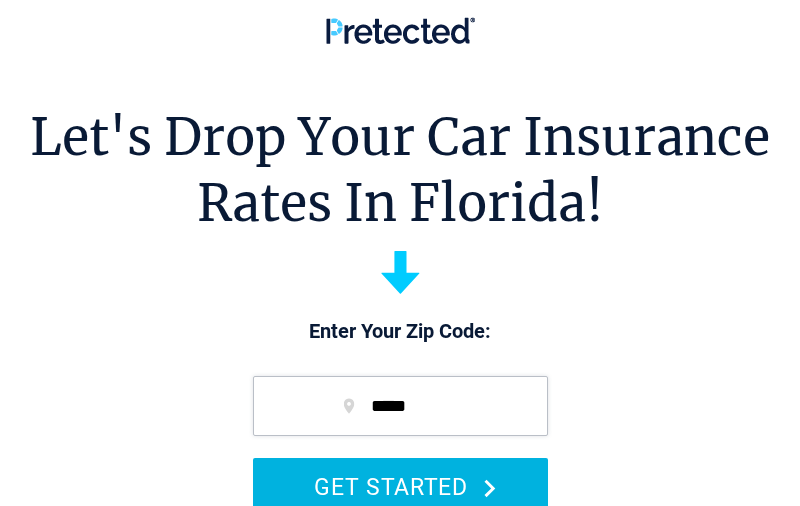 type on "*****" 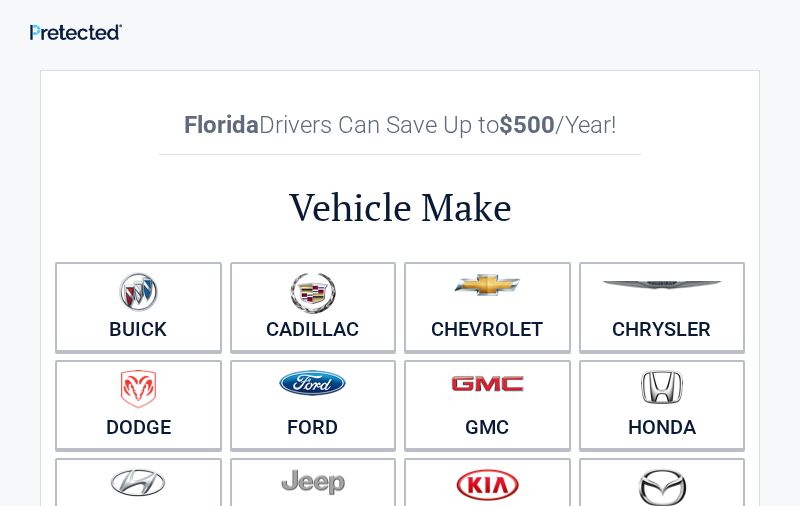 scroll, scrollTop: 0, scrollLeft: 0, axis: both 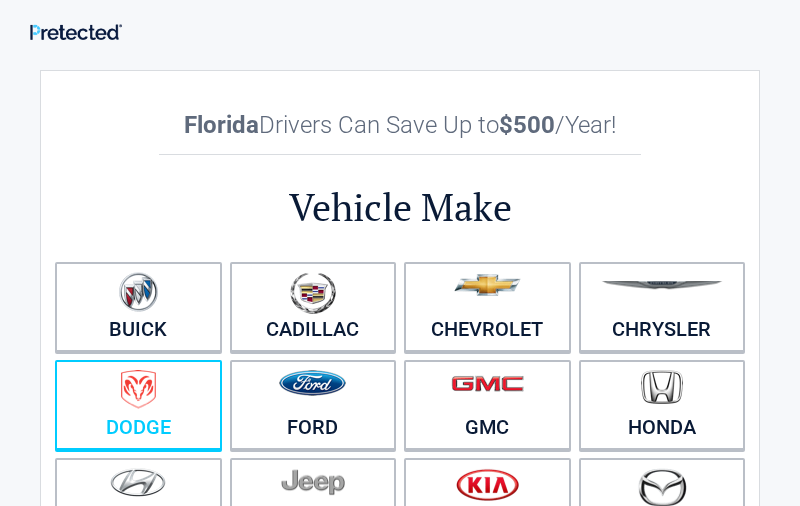 click on "Dodge" at bounding box center (138, 405) 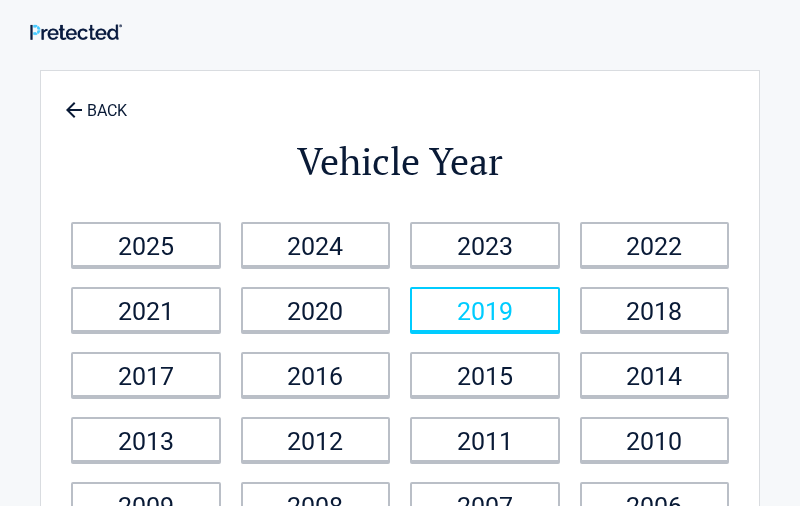 click on "2019" at bounding box center (485, 309) 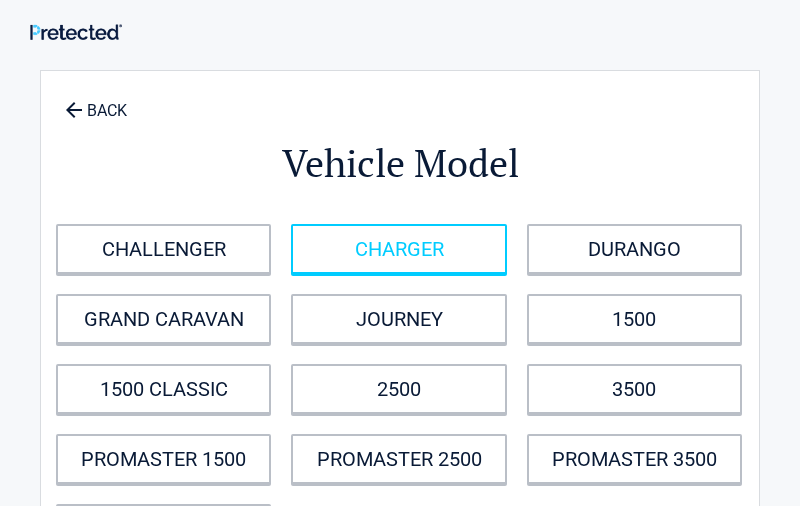 click on "CHARGER" at bounding box center [398, 249] 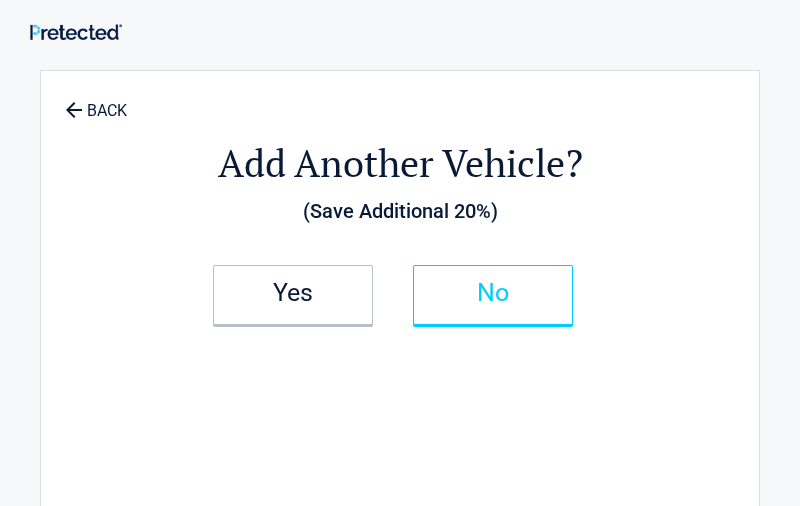 click on "No" at bounding box center [493, 295] 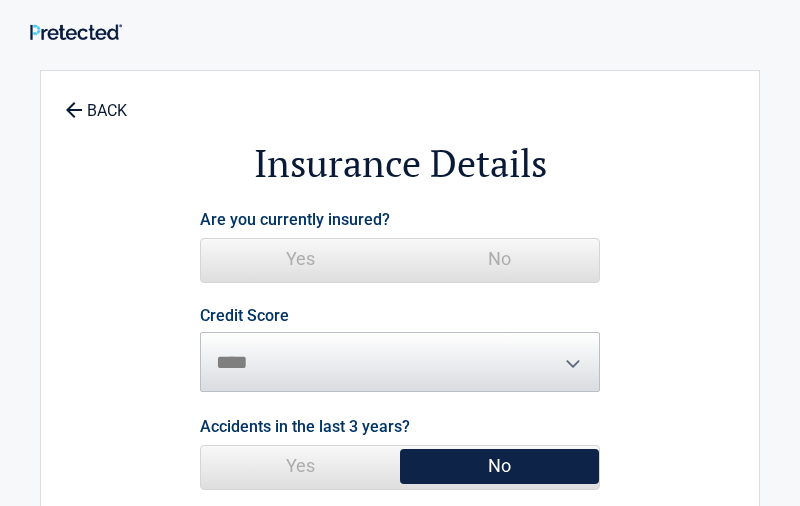 click on "Yes" at bounding box center [300, 259] 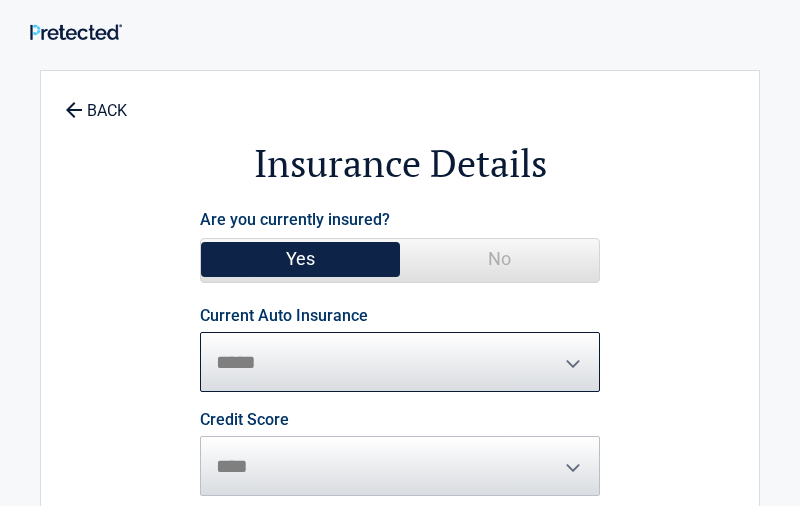 select on "**********" 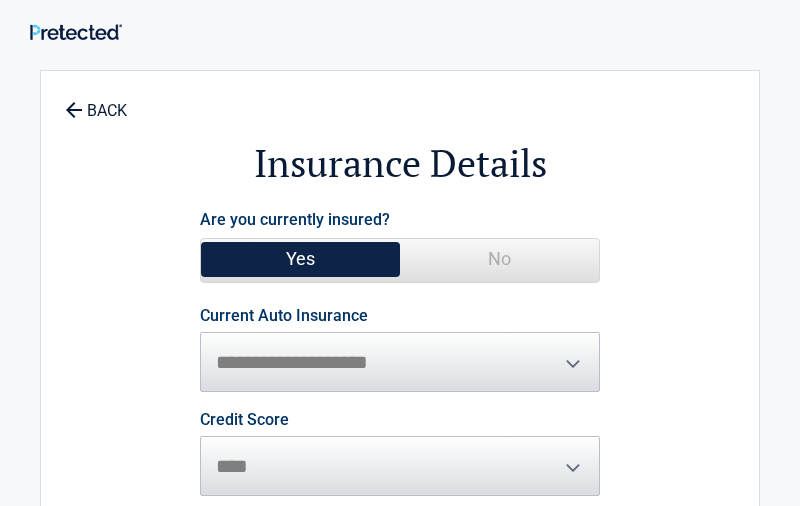 click on "Credit Score
*********
****
*******
****" at bounding box center [400, 454] 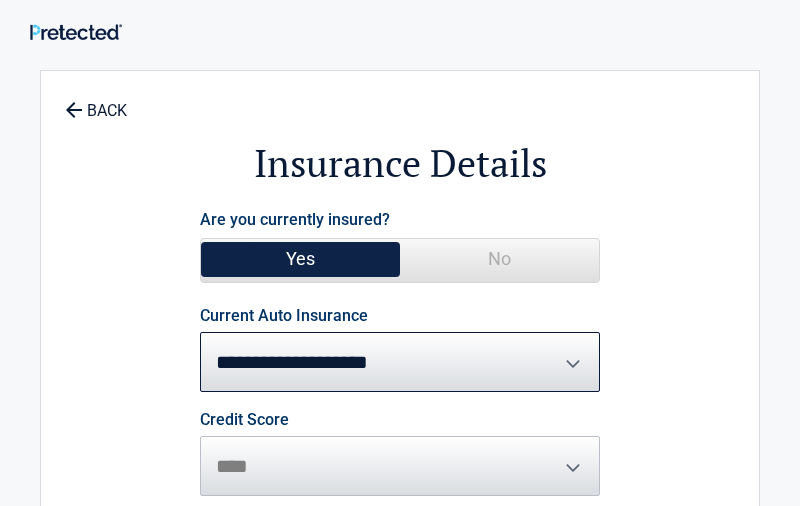 click on "Credit Score
*********
****
*******
****" at bounding box center [400, 454] 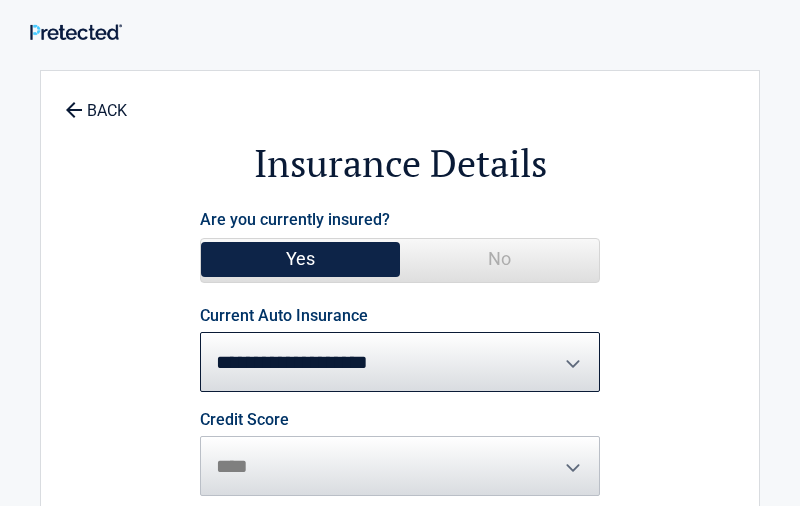 scroll, scrollTop: 0, scrollLeft: 0, axis: both 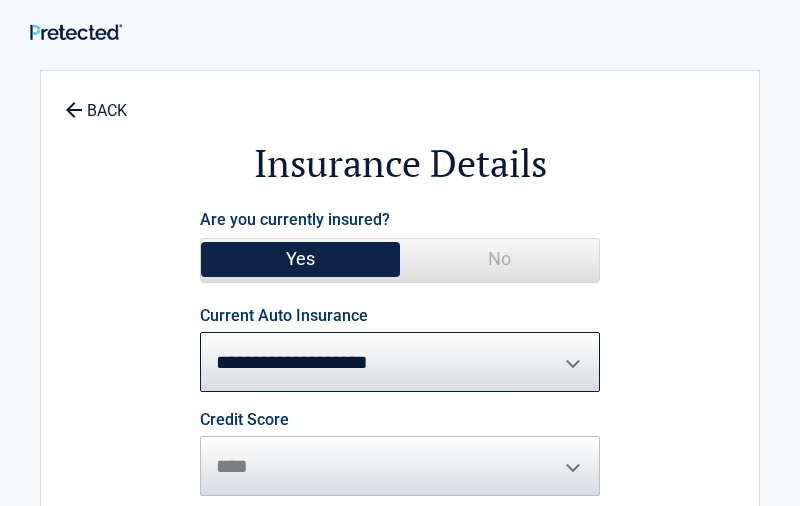 click on "**********" at bounding box center (400, 581) 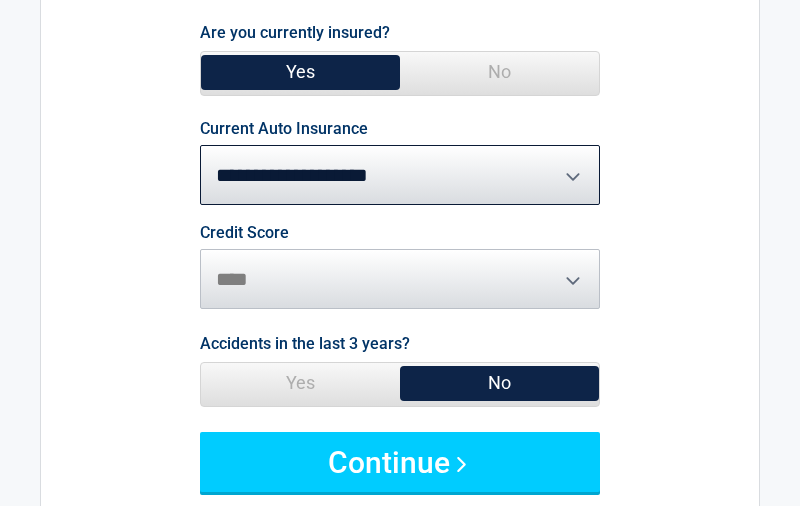 scroll, scrollTop: 198, scrollLeft: 0, axis: vertical 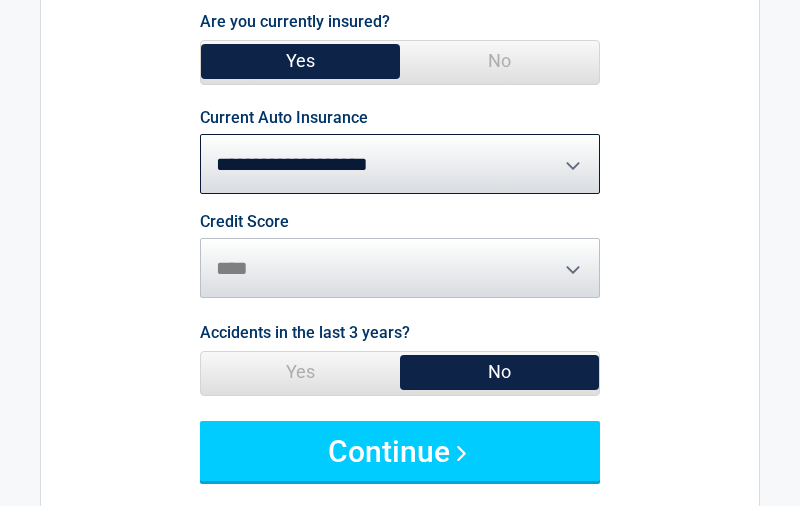 click on "Credit Score
*********
****
*******
****" at bounding box center (400, 256) 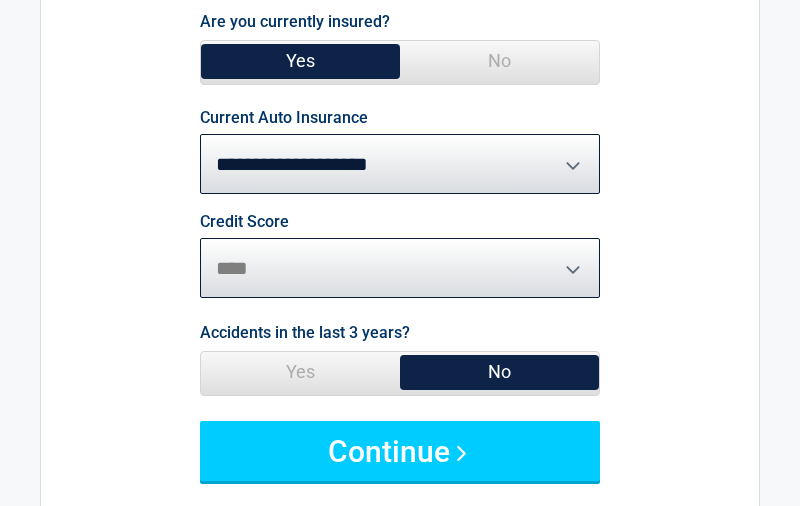 select on "*******" 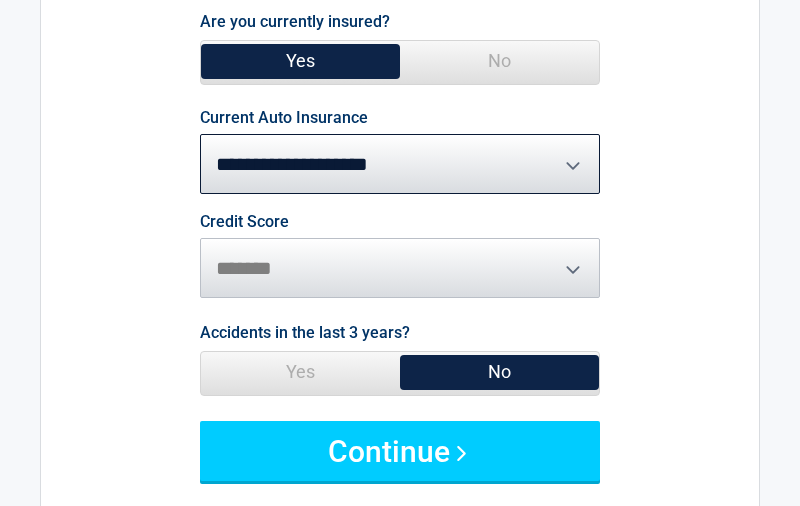 click on "Yes" at bounding box center [300, 372] 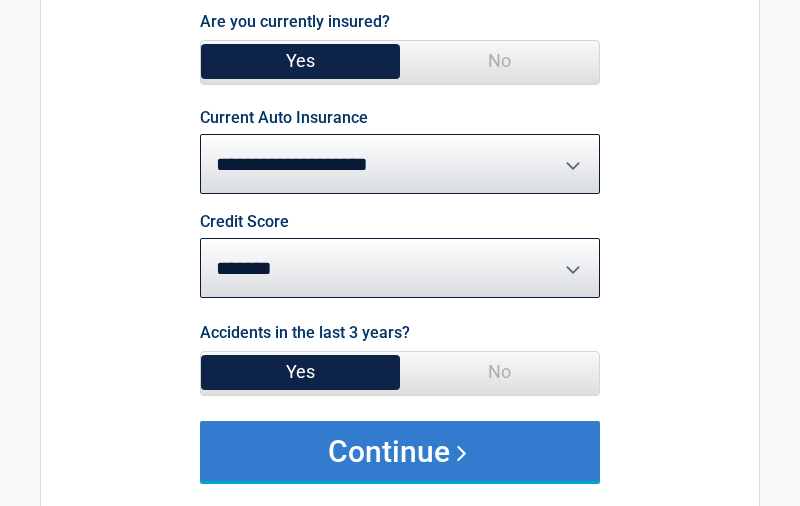 click on "Continue" at bounding box center [400, 451] 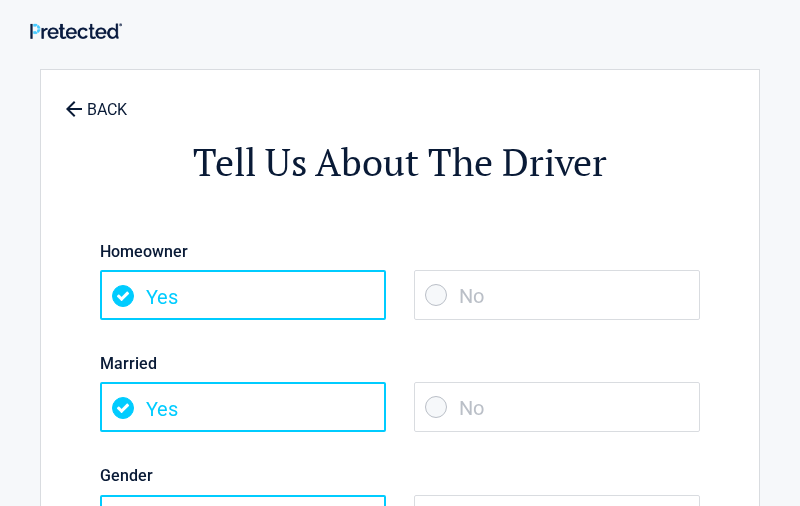 scroll, scrollTop: 0, scrollLeft: 0, axis: both 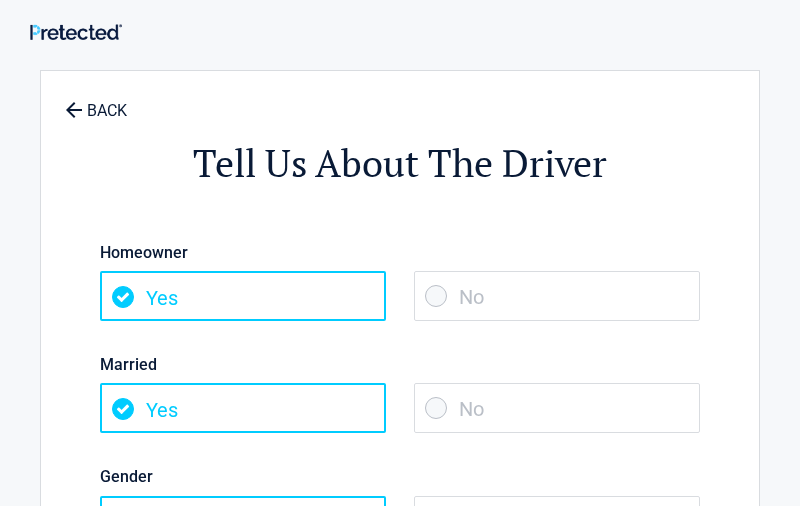 click on "No" at bounding box center [557, 296] 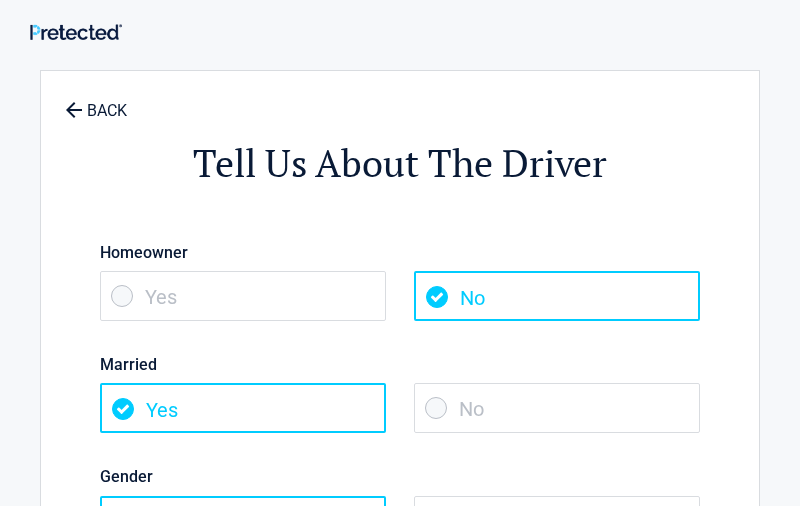 click on "No" at bounding box center (557, 408) 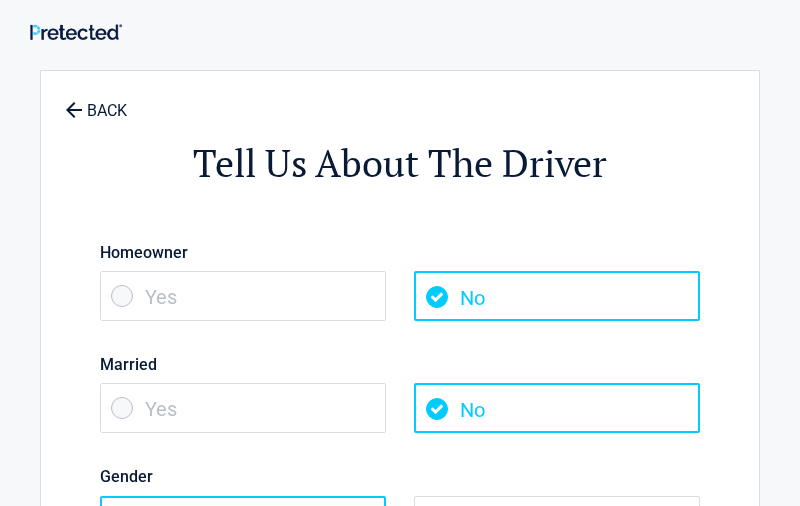click on "**********" at bounding box center (400, 566) 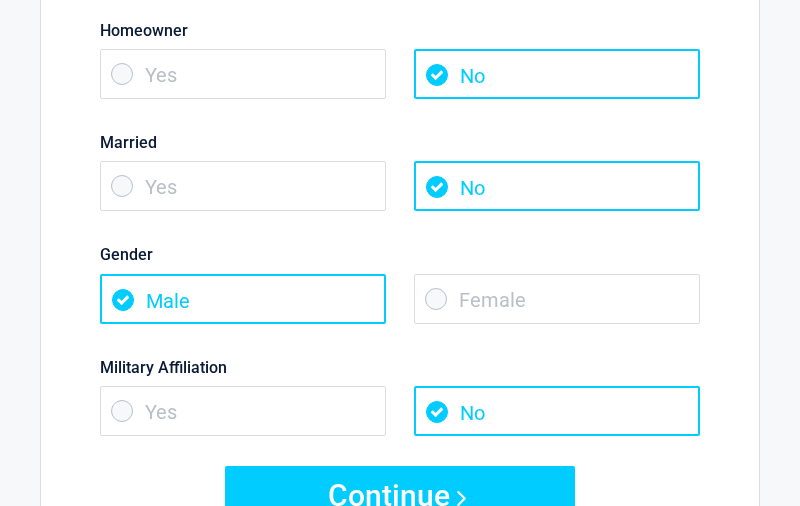 scroll, scrollTop: 223, scrollLeft: 0, axis: vertical 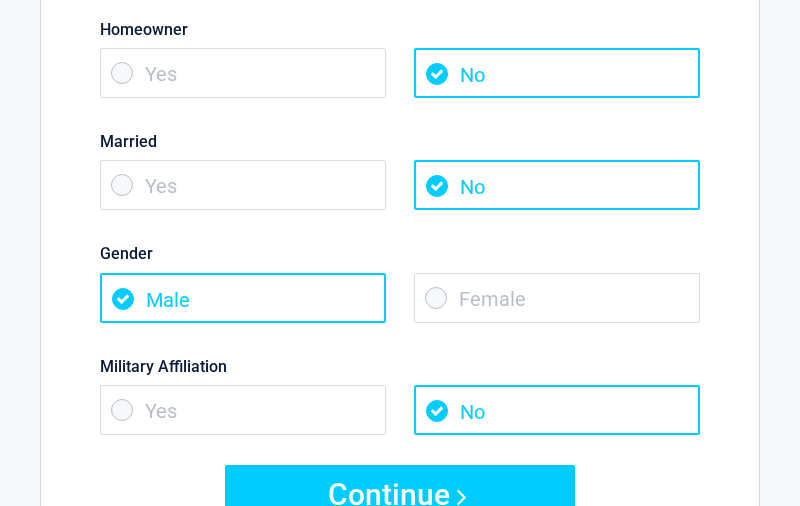 click on "Female" at bounding box center [557, 298] 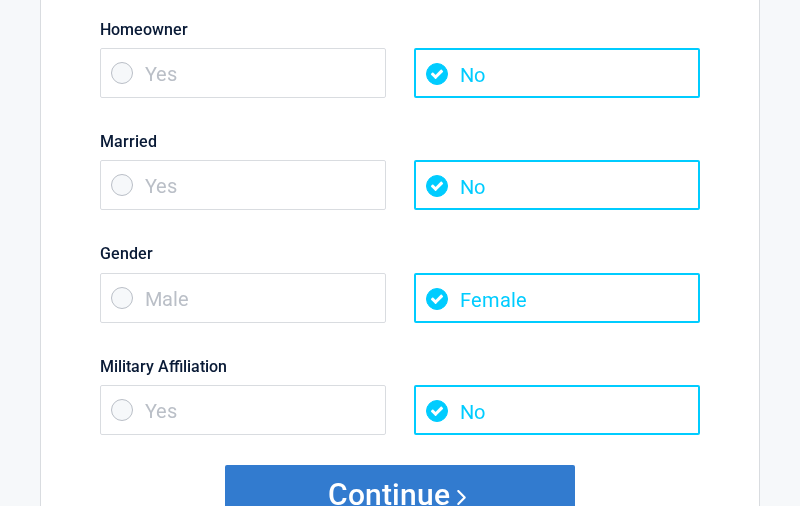 click on "Continue" at bounding box center (400, 495) 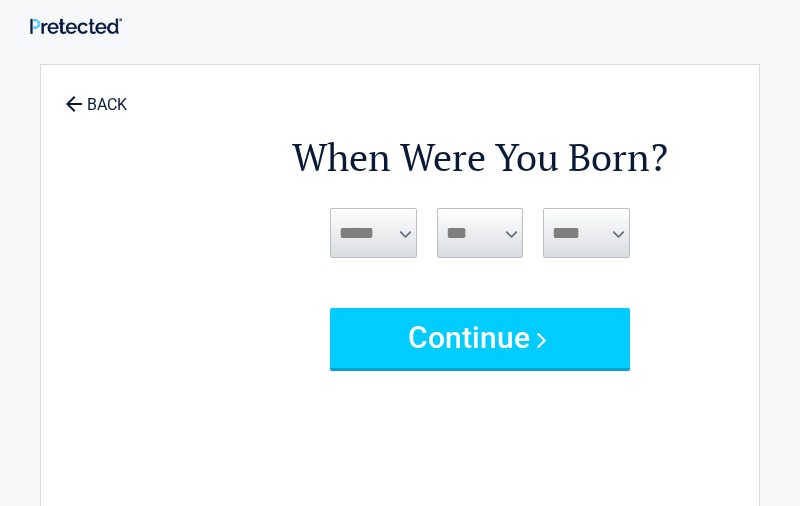 scroll, scrollTop: 0, scrollLeft: 0, axis: both 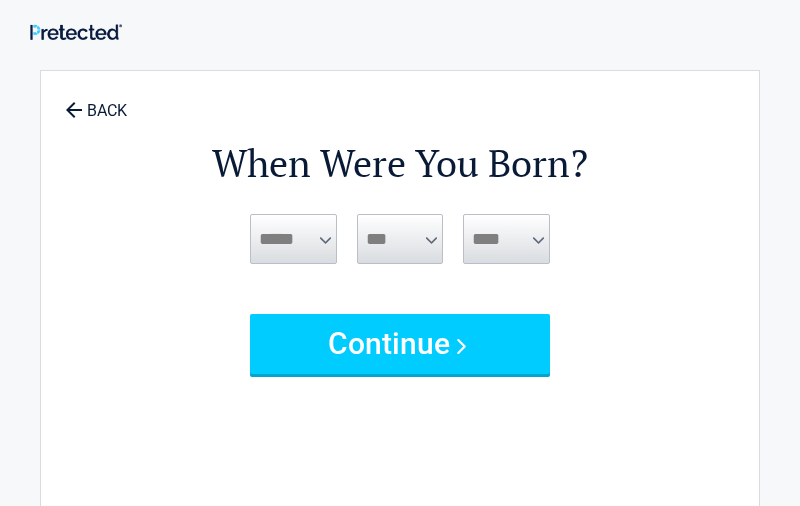 click on "*****
***
***
***
***
***
***
***
***
***
***
***
***" at bounding box center [293, 239] 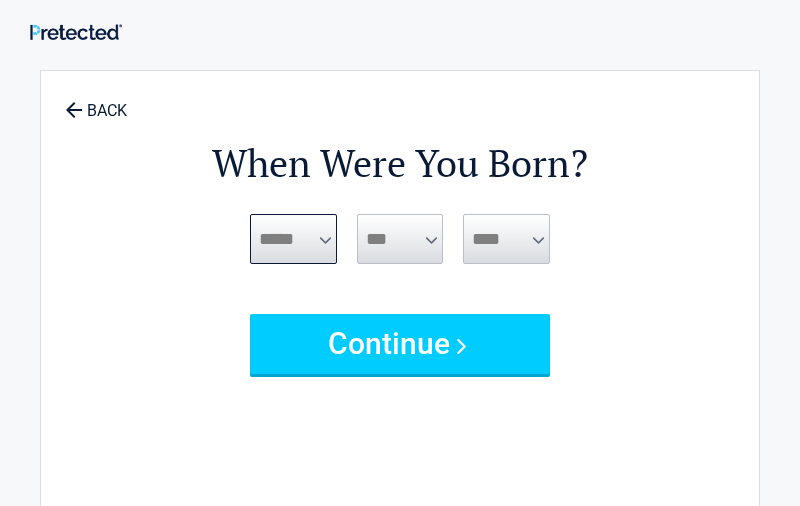 select on "**" 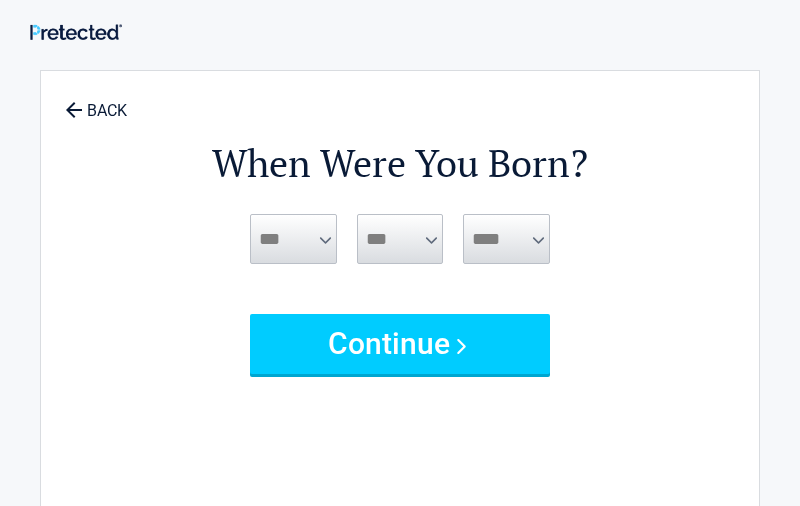 click on "*** * * * * * * * * * ** ** ** ** ** ** ** ** ** ** ** ** ** ** ** ** ** ** ** ** ** **" at bounding box center (400, 239) 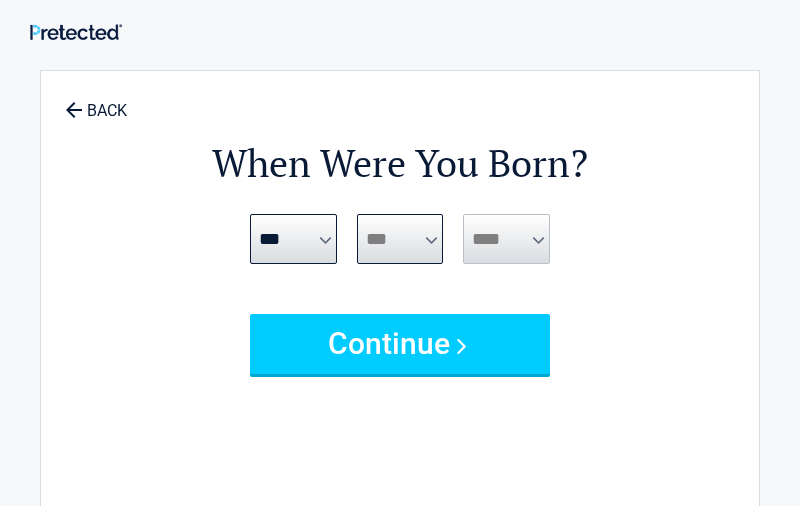 select on "**" 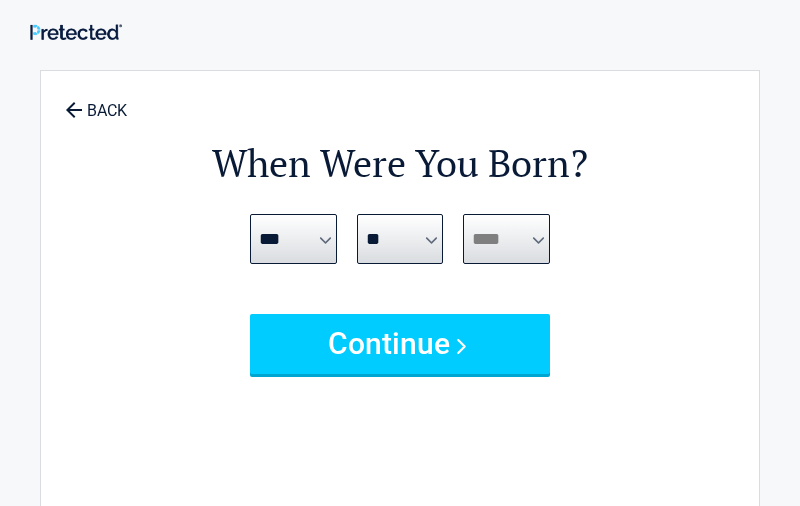 select on "****" 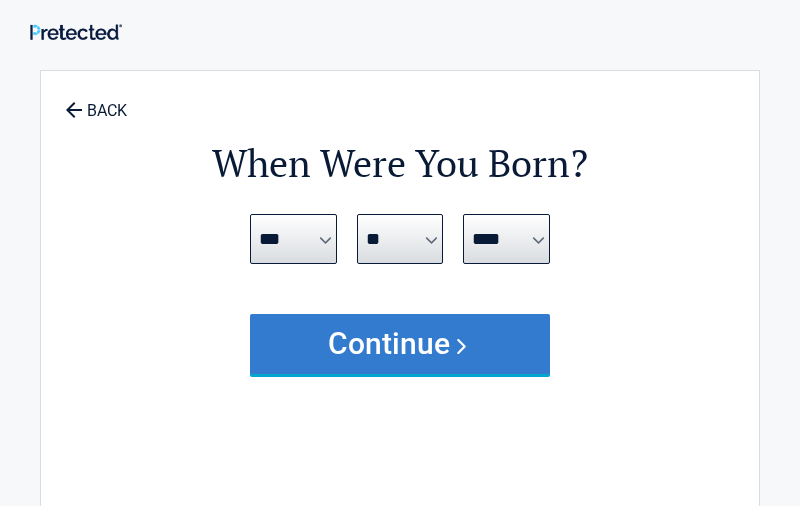 click on "Continue" at bounding box center (400, 344) 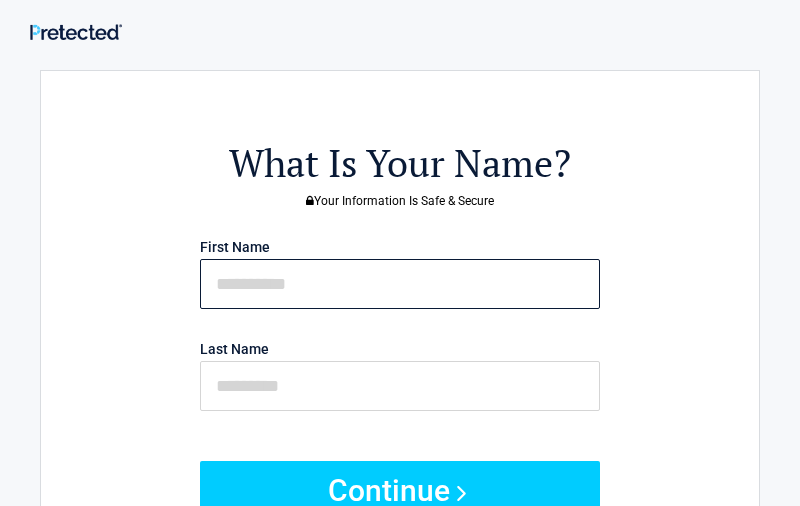 click at bounding box center (400, 284) 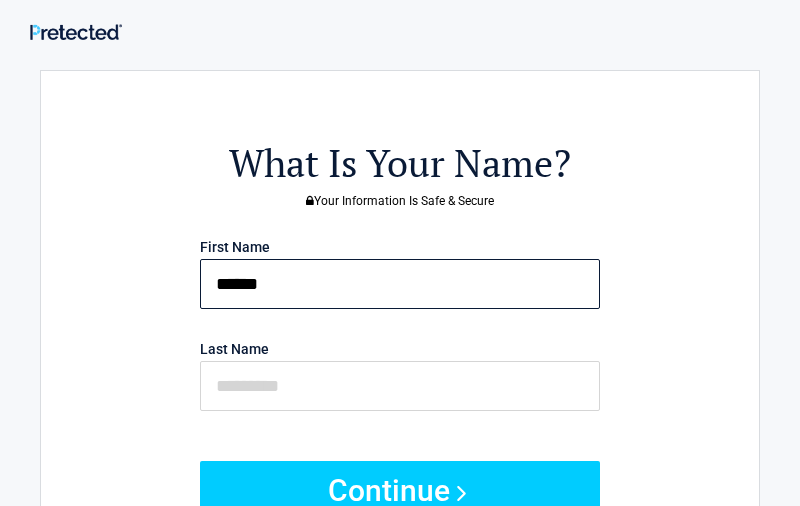 type on "******" 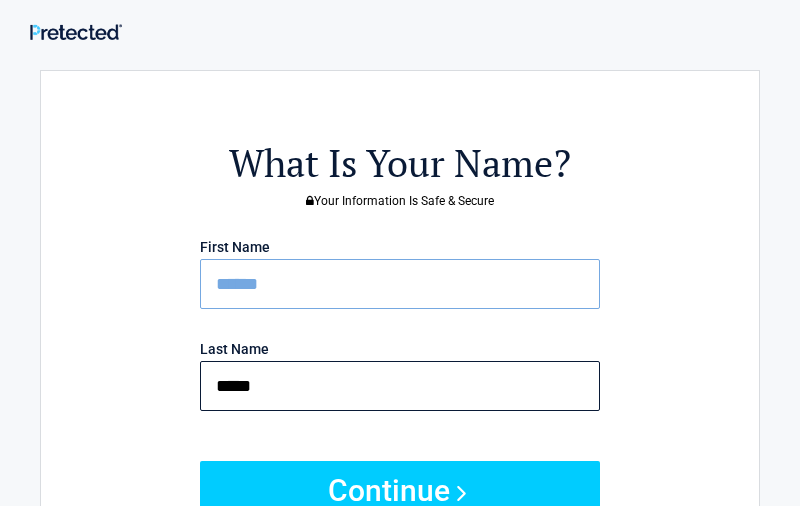 type on "*****" 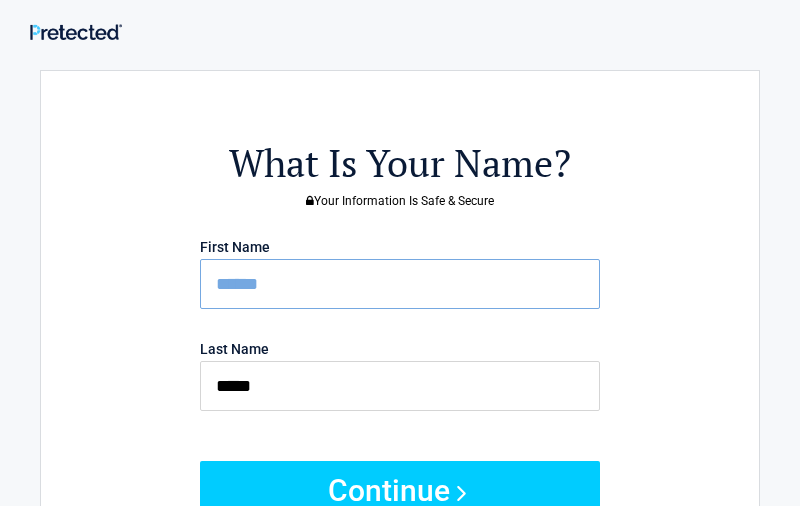 drag, startPoint x: 375, startPoint y: 272, endPoint x: 779, endPoint y: 264, distance: 404.0792 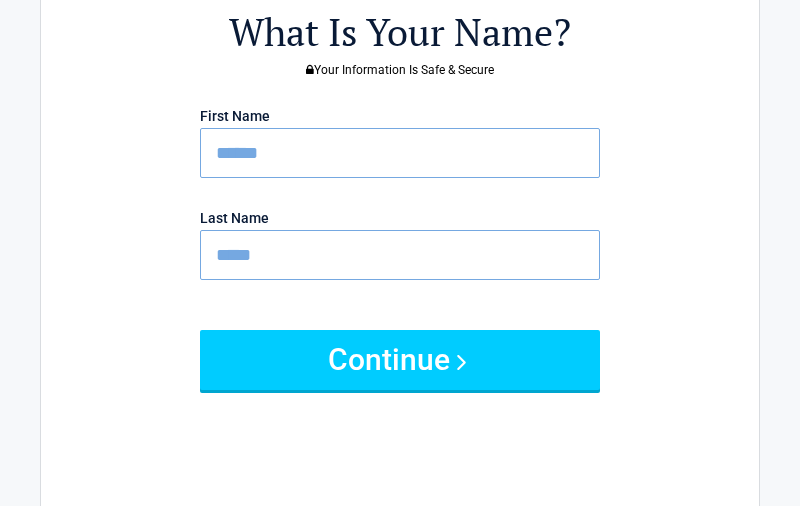 scroll, scrollTop: 133, scrollLeft: 0, axis: vertical 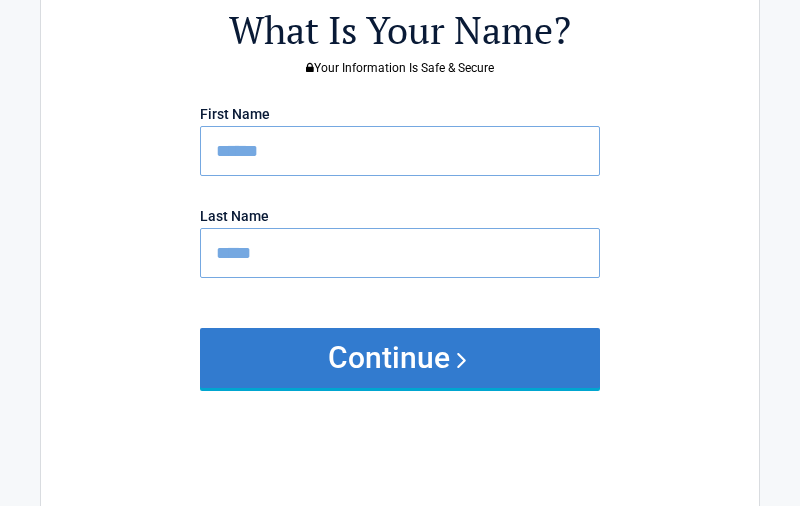 click on "Continue" at bounding box center [400, 358] 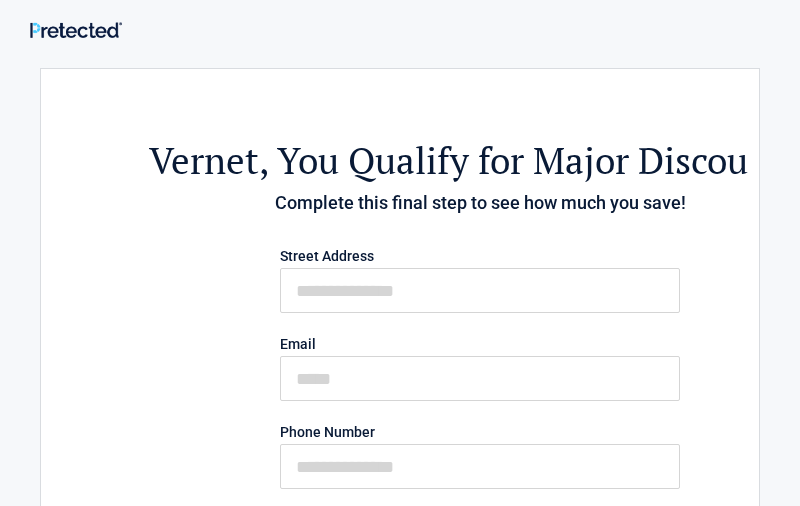 scroll, scrollTop: 0, scrollLeft: 0, axis: both 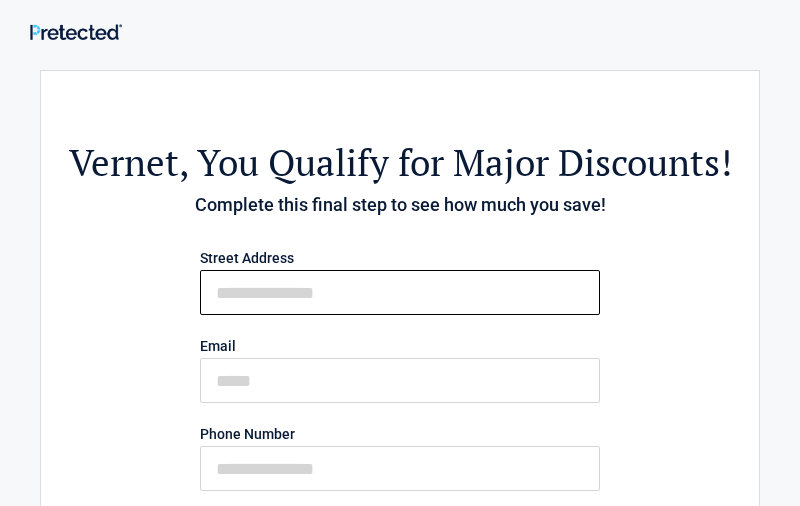 click on "First Name" at bounding box center (400, 292) 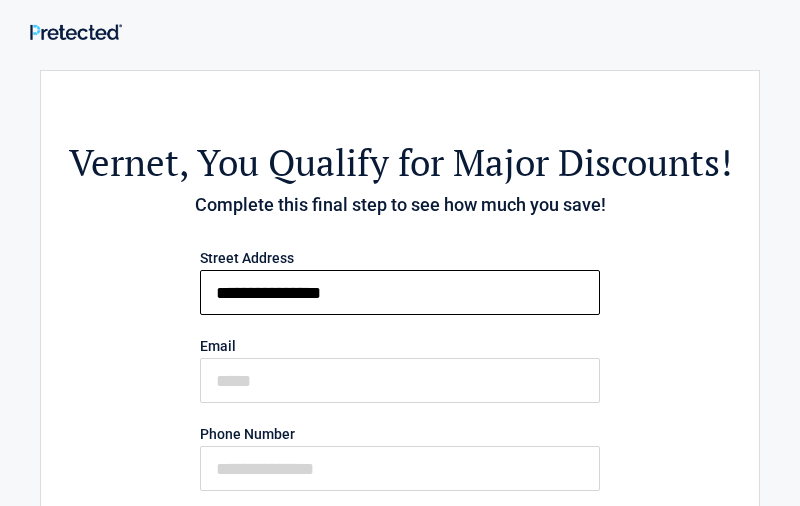 click on "**********" at bounding box center [400, 292] 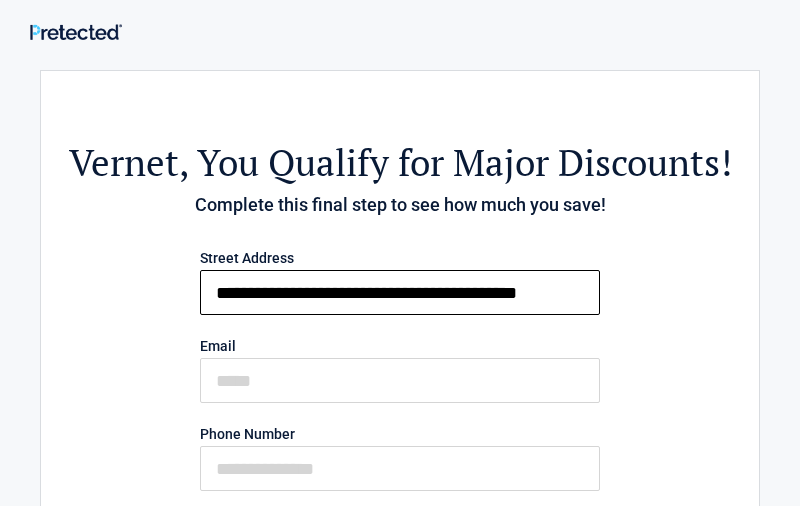 type on "**********" 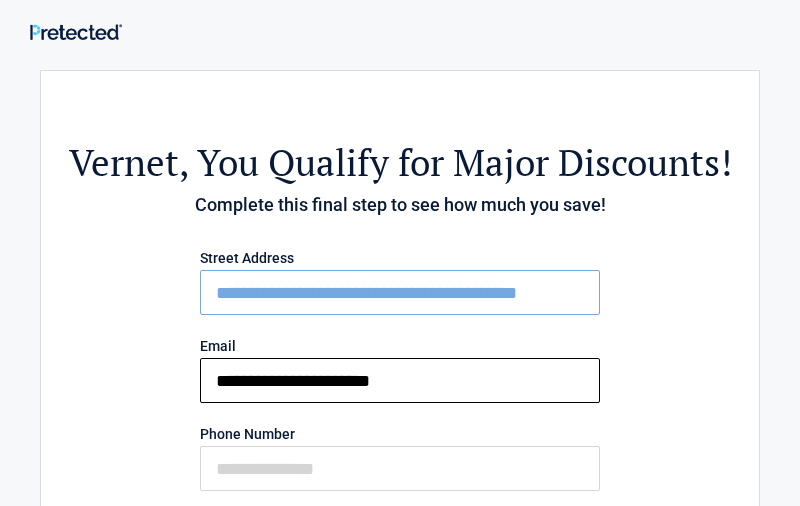 type on "**********" 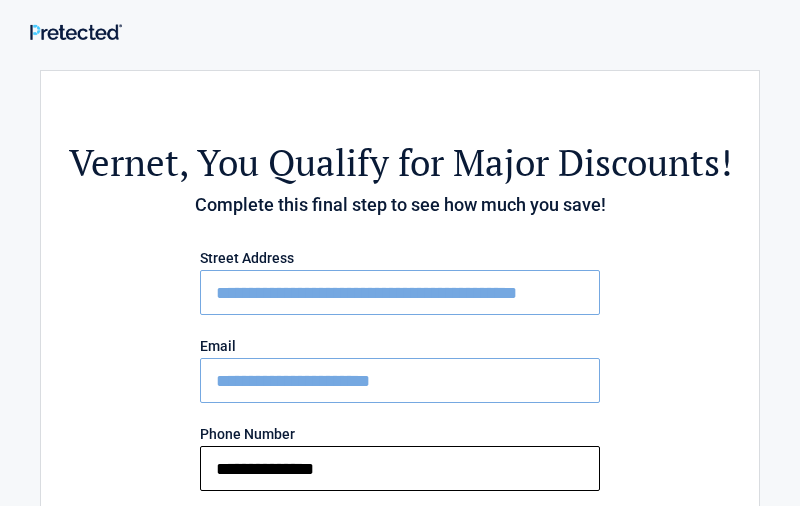 type on "**********" 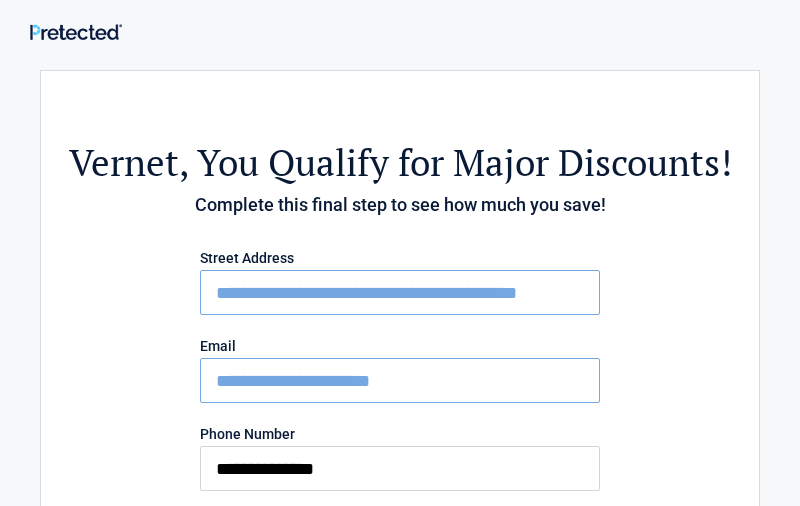 click on "**********" at bounding box center [400, 598] 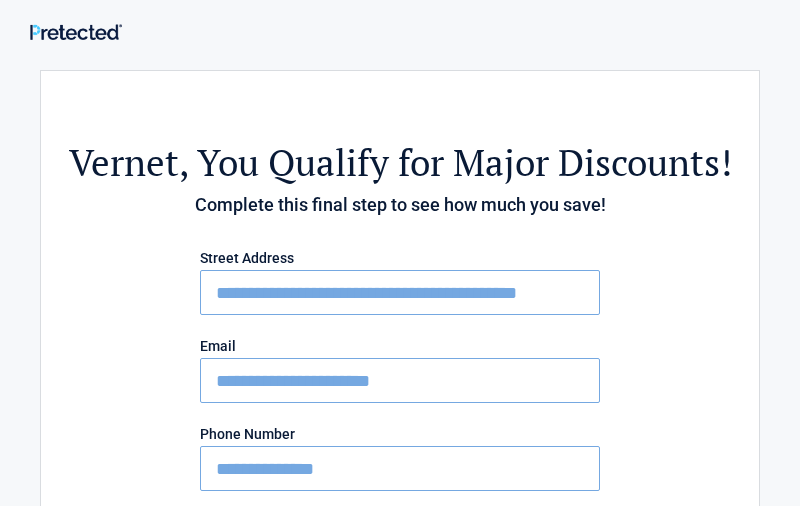 click on "**********" at bounding box center (400, 598) 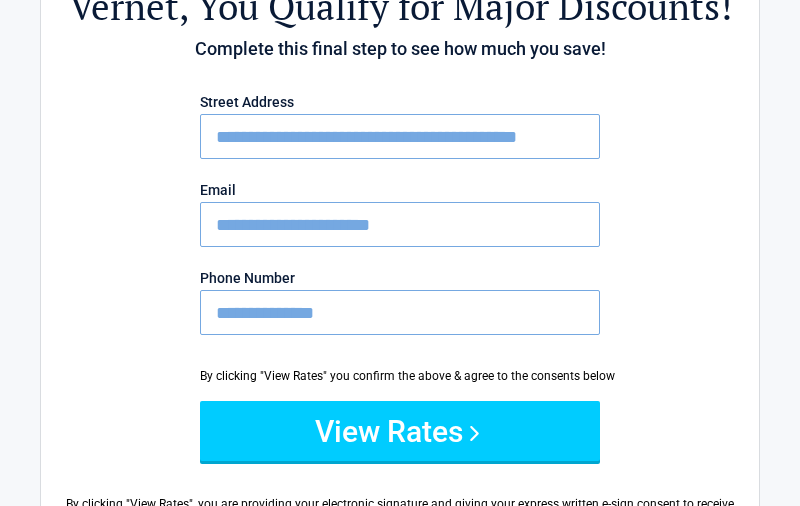 scroll, scrollTop: 205, scrollLeft: 0, axis: vertical 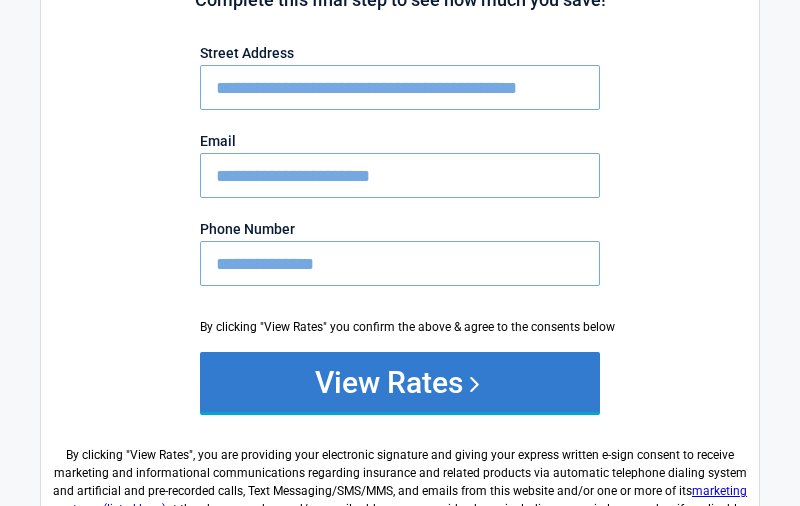 click on "View Rates" at bounding box center (400, 382) 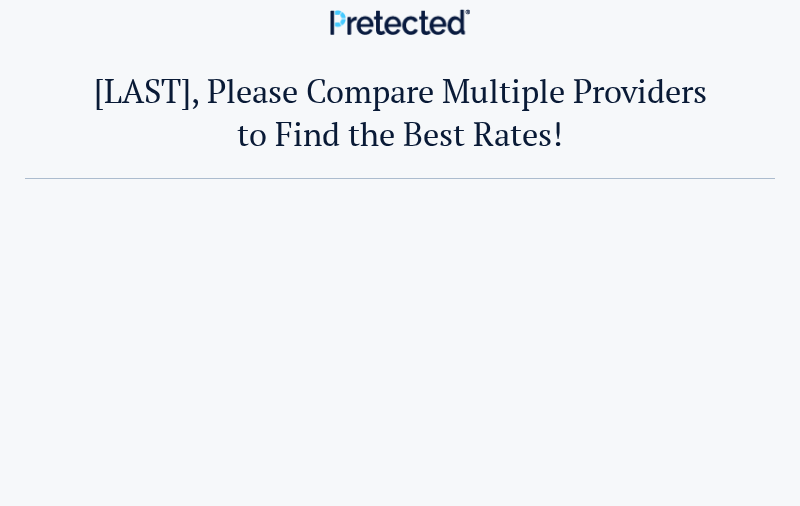 scroll, scrollTop: 0, scrollLeft: 0, axis: both 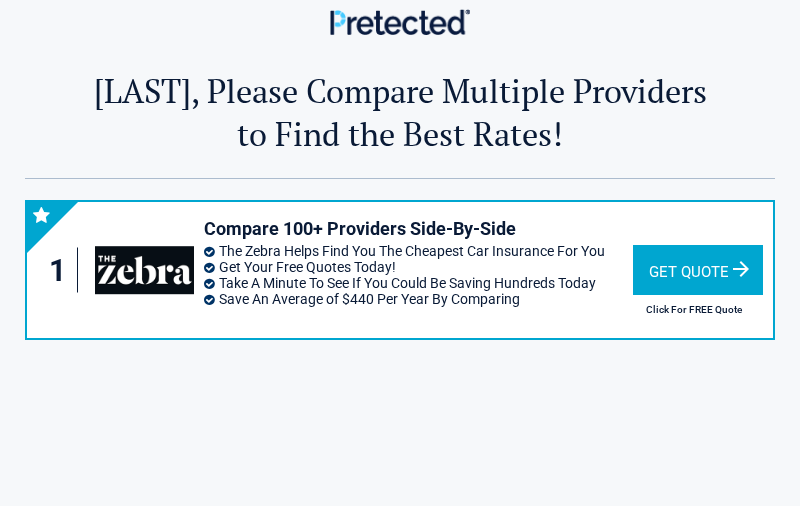 click on "Get Quote" at bounding box center [698, 270] 